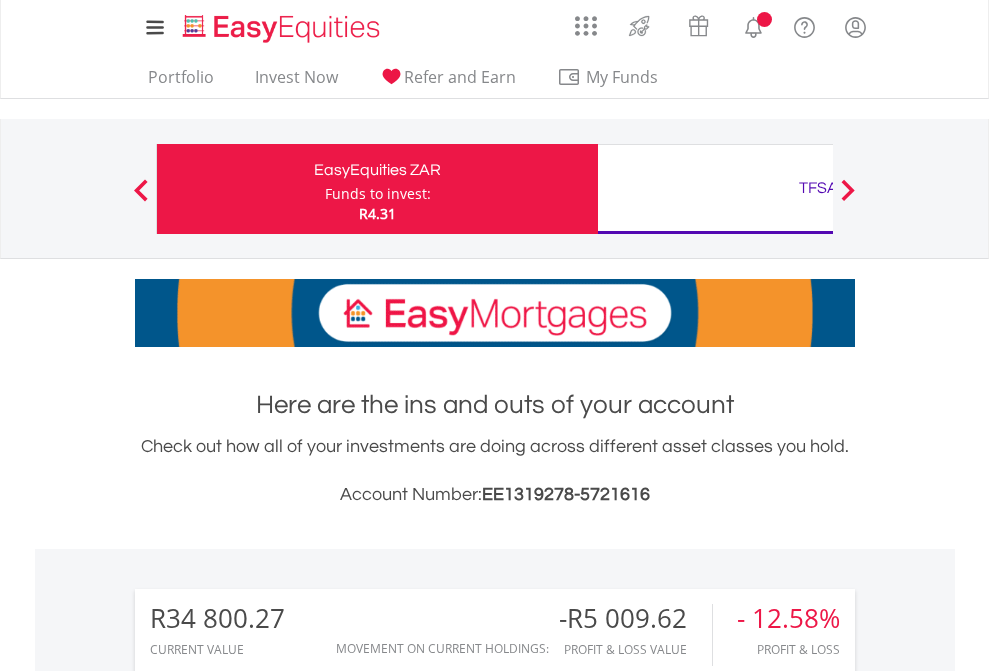 scroll, scrollTop: 0, scrollLeft: 0, axis: both 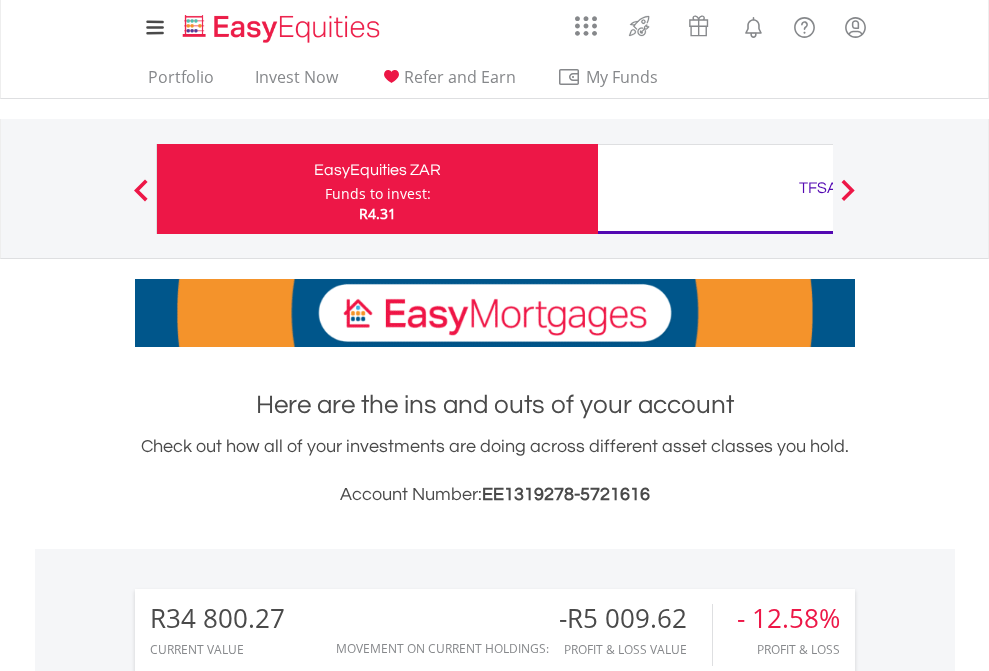 click on "Funds to invest:" at bounding box center (378, 194) 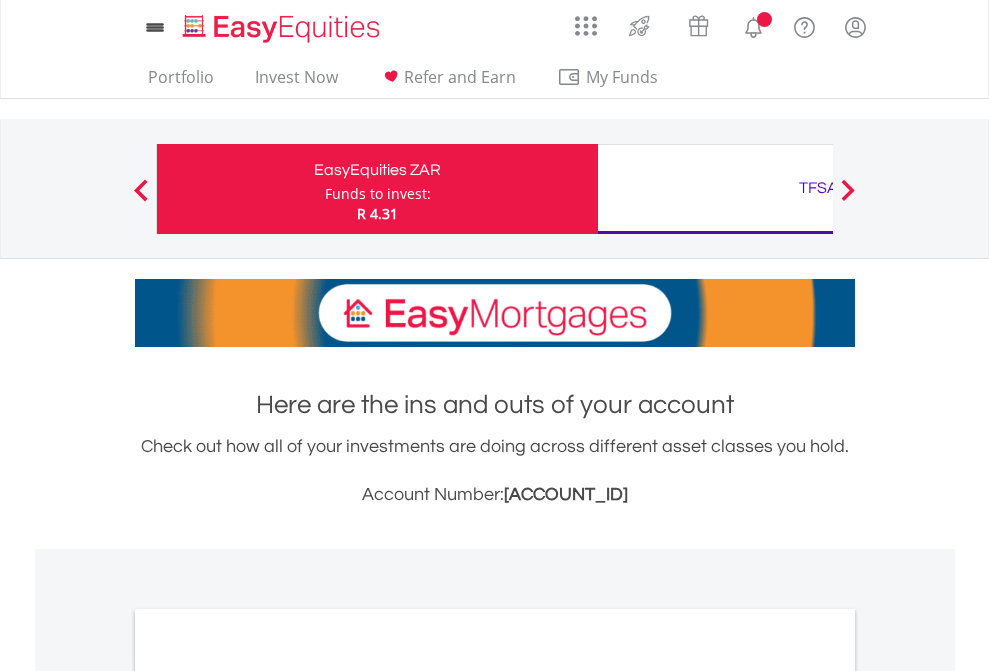 scroll, scrollTop: 0, scrollLeft: 0, axis: both 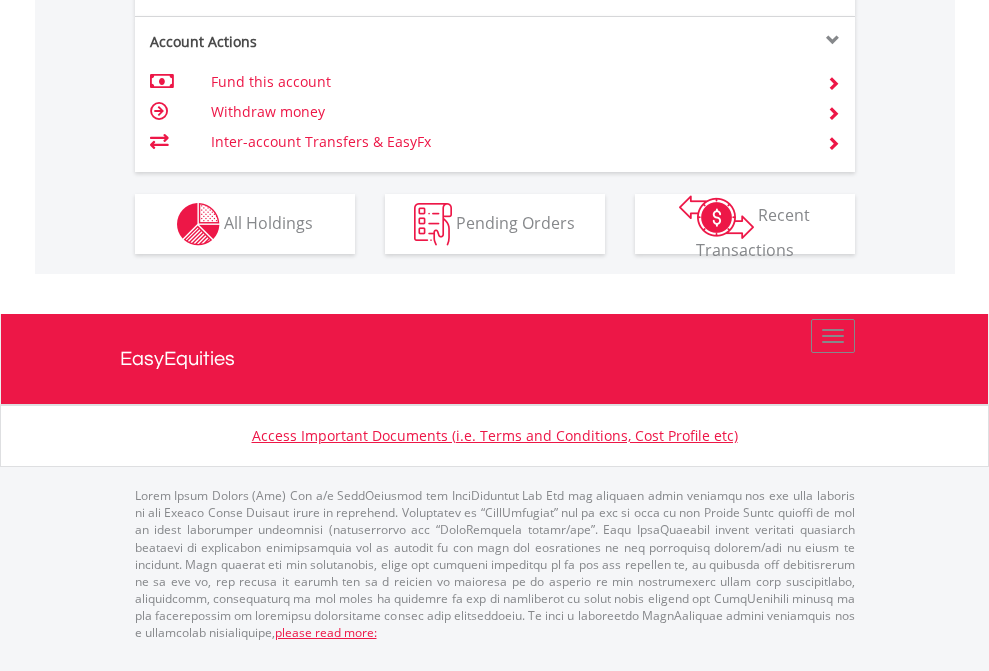click on "Investment types" at bounding box center [706, -337] 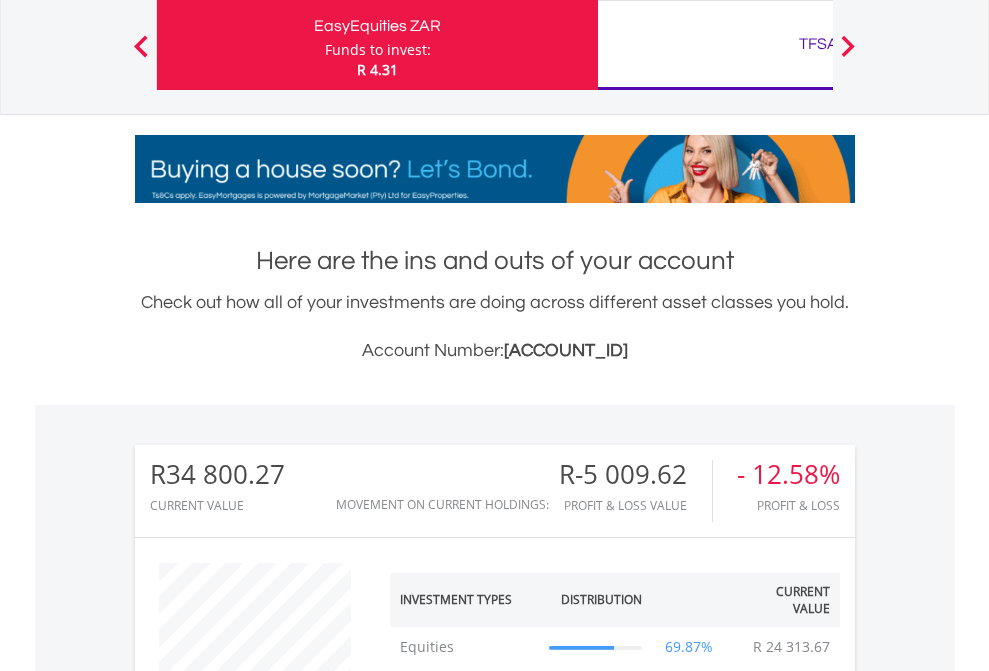click on "TFSA" at bounding box center (818, 44) 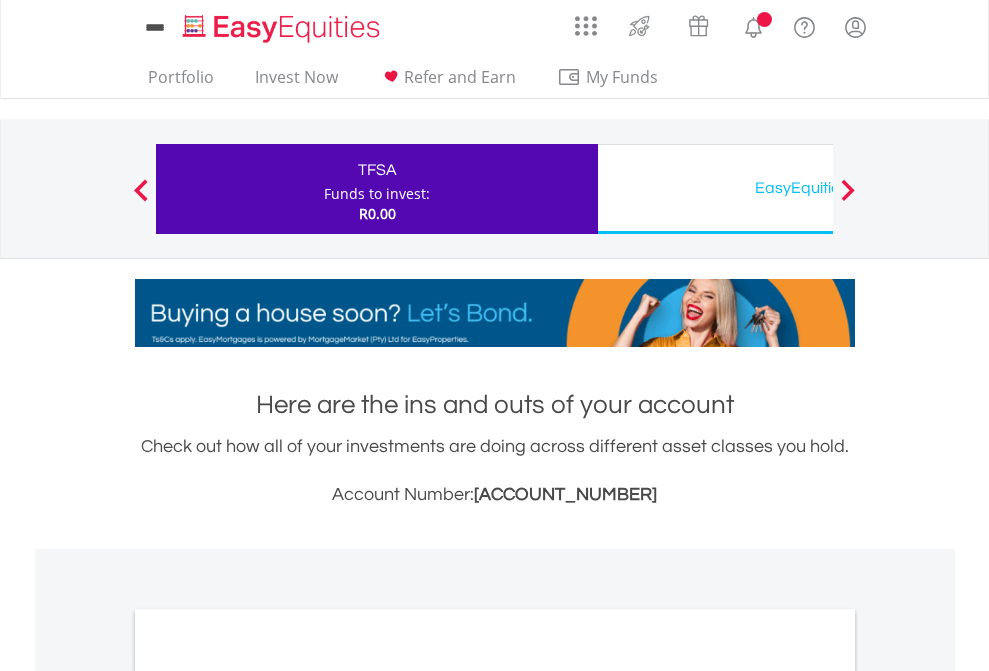 scroll, scrollTop: 0, scrollLeft: 0, axis: both 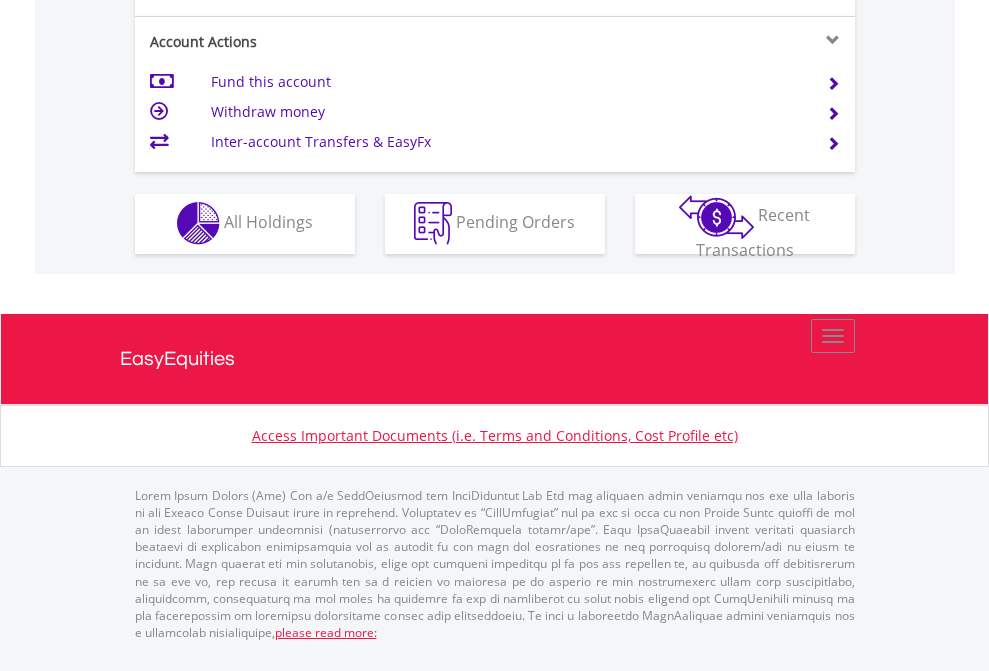 click on "Investment types" at bounding box center (706, -353) 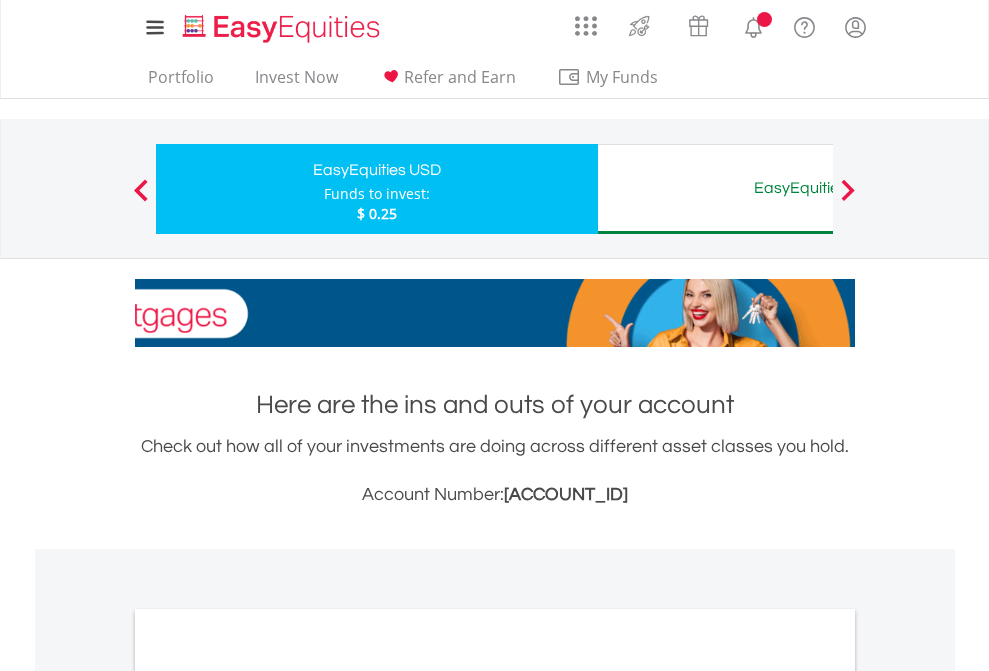 scroll, scrollTop: 0, scrollLeft: 0, axis: both 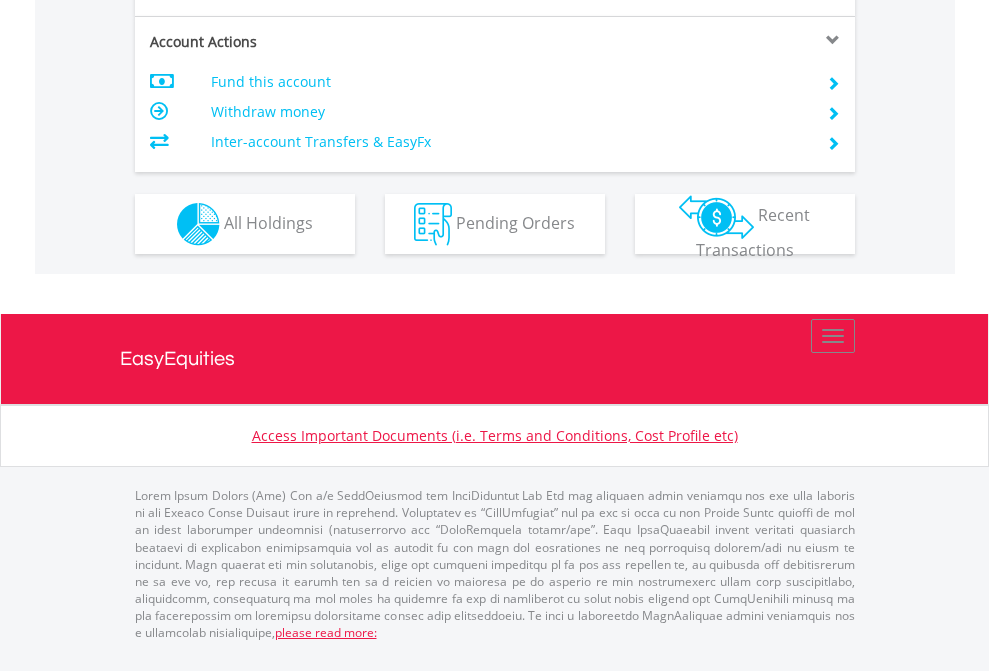 click on "Investment types" at bounding box center (706, -337) 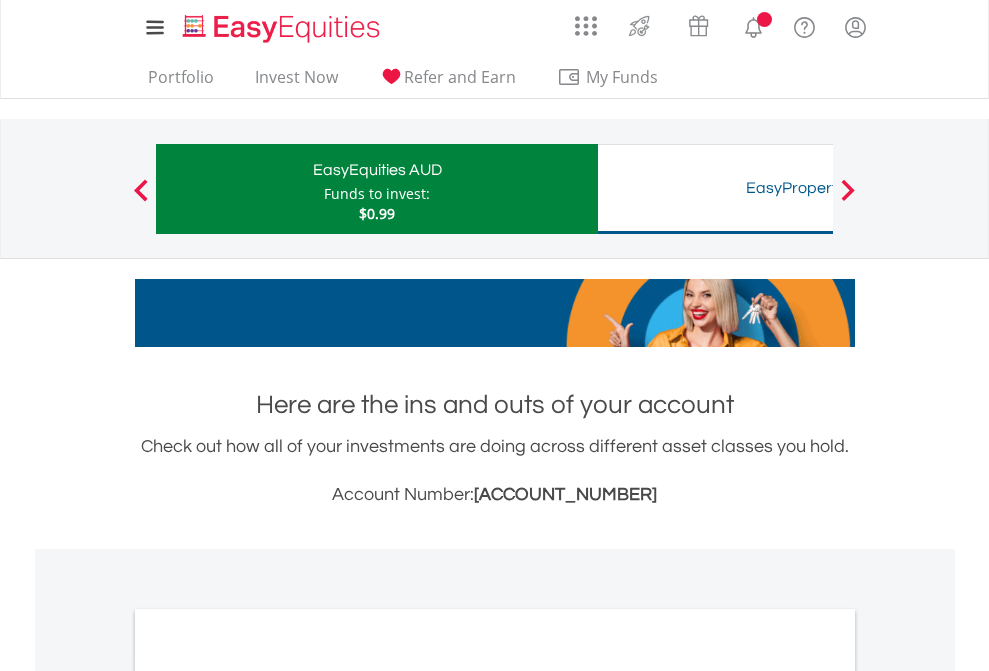 scroll, scrollTop: 0, scrollLeft: 0, axis: both 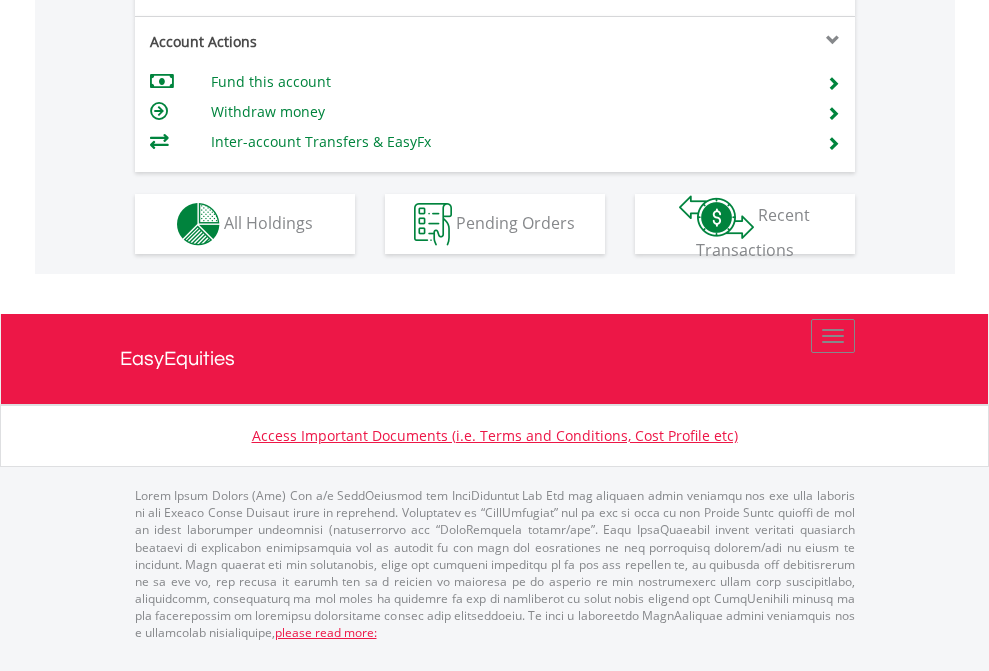 click on "Investment types" at bounding box center [706, -337] 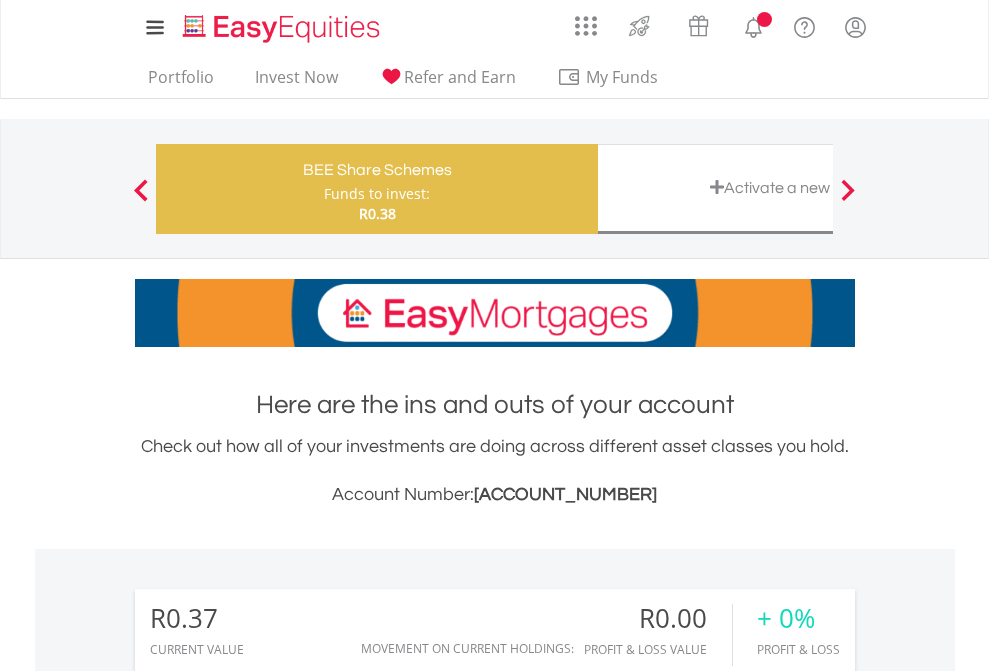 scroll, scrollTop: 0, scrollLeft: 0, axis: both 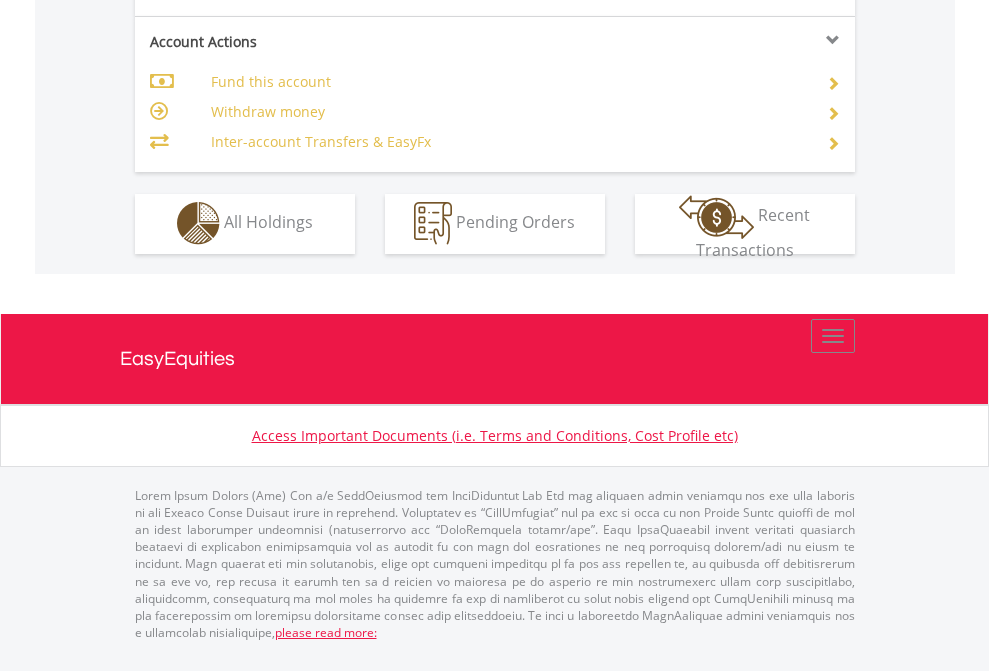 click on "Investment types" at bounding box center (706, -353) 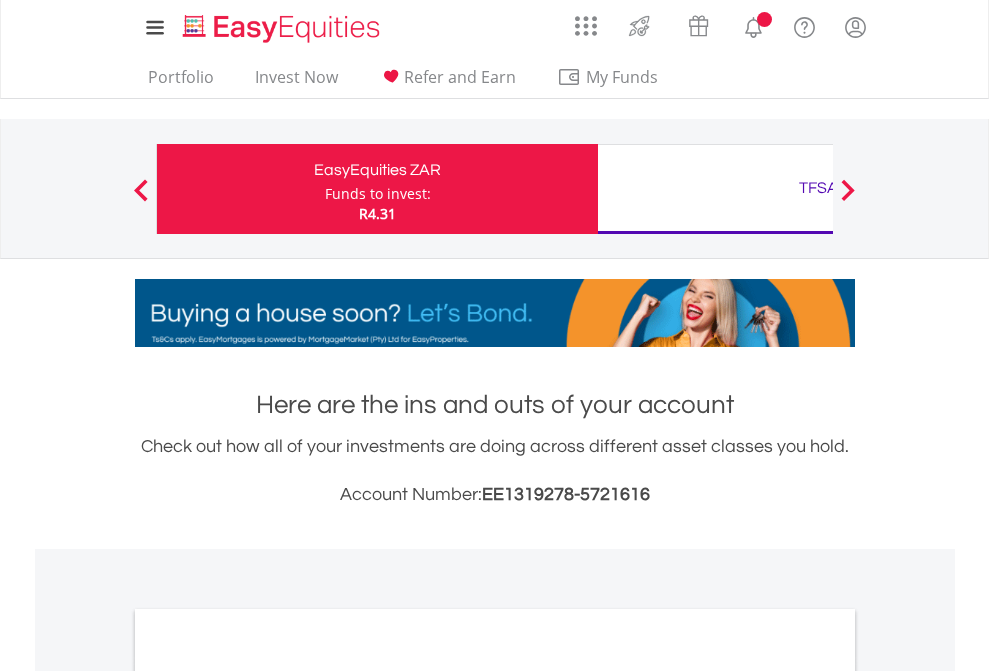 scroll, scrollTop: 1202, scrollLeft: 0, axis: vertical 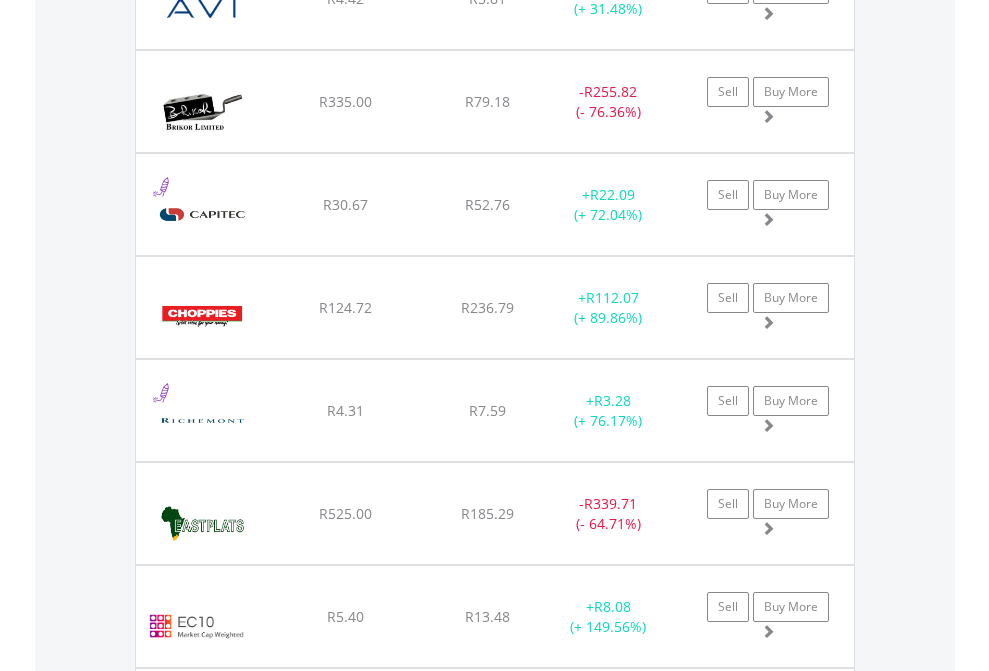 click on "TFSA" at bounding box center (818, -2196) 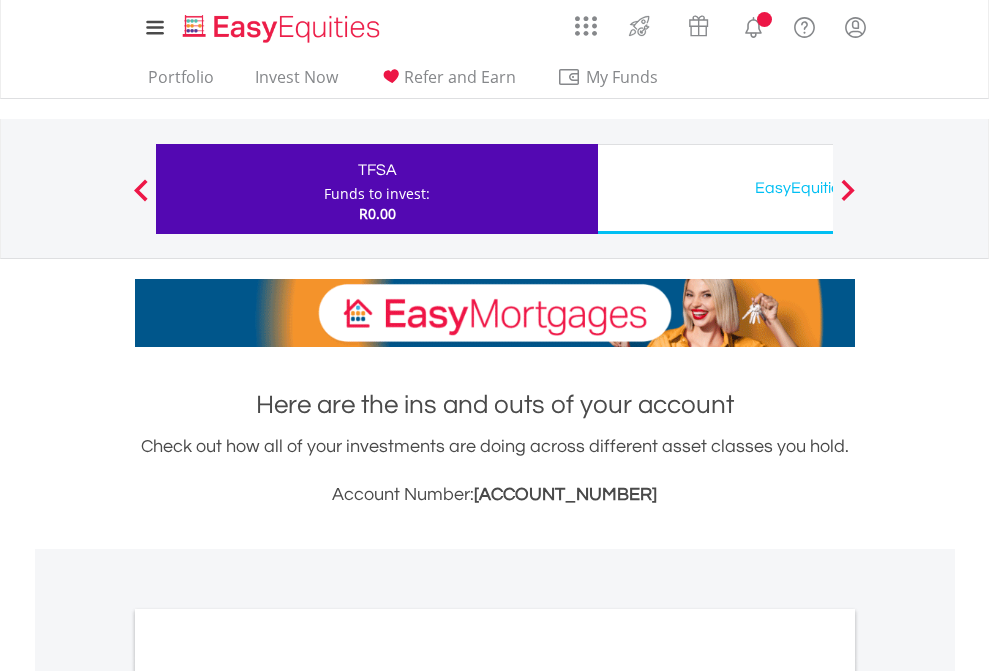 scroll, scrollTop: 0, scrollLeft: 0, axis: both 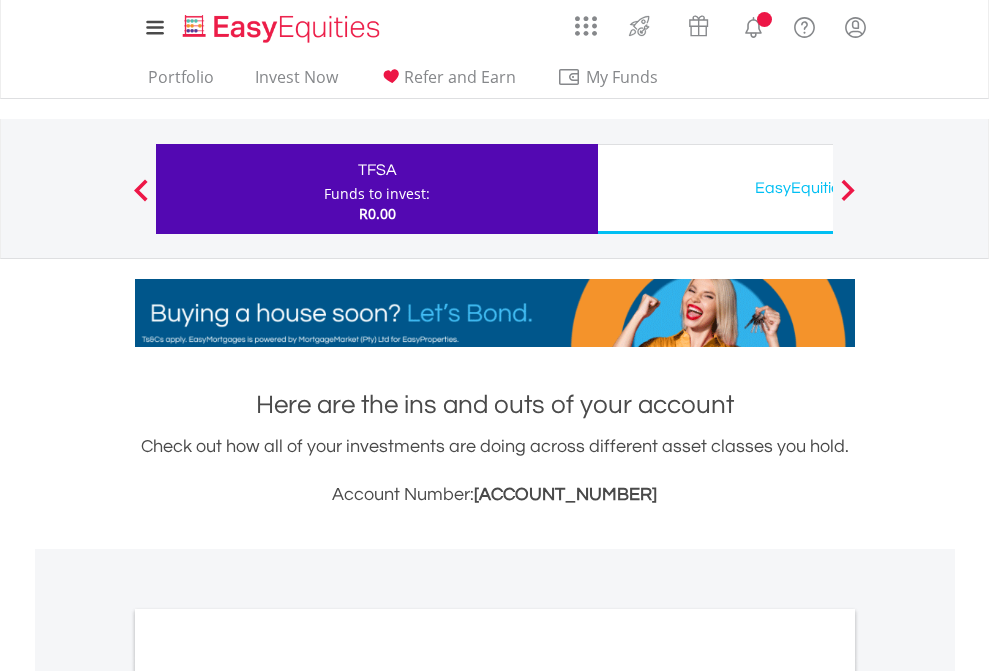 click on "All Holdings" at bounding box center (268, 1096) 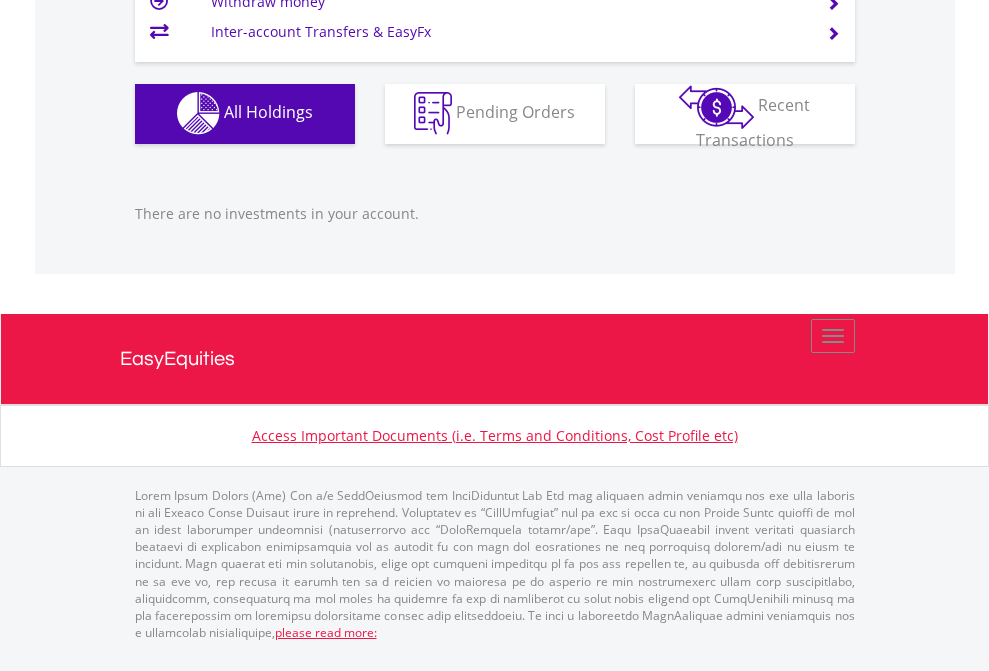 scroll, scrollTop: 1980, scrollLeft: 0, axis: vertical 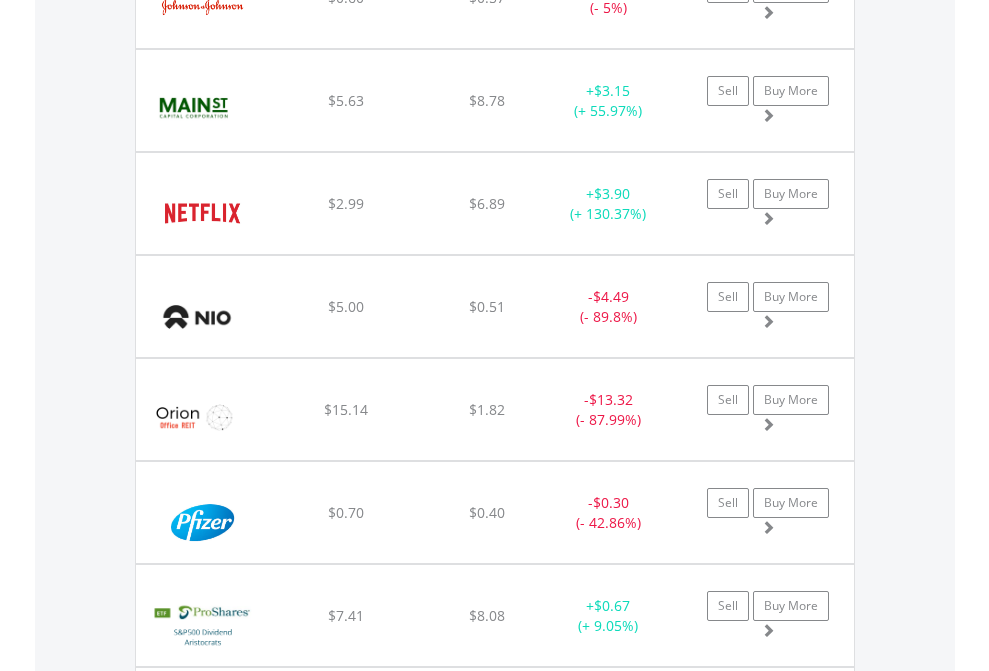 click on "EasyEquities AUD" at bounding box center [818, -2077] 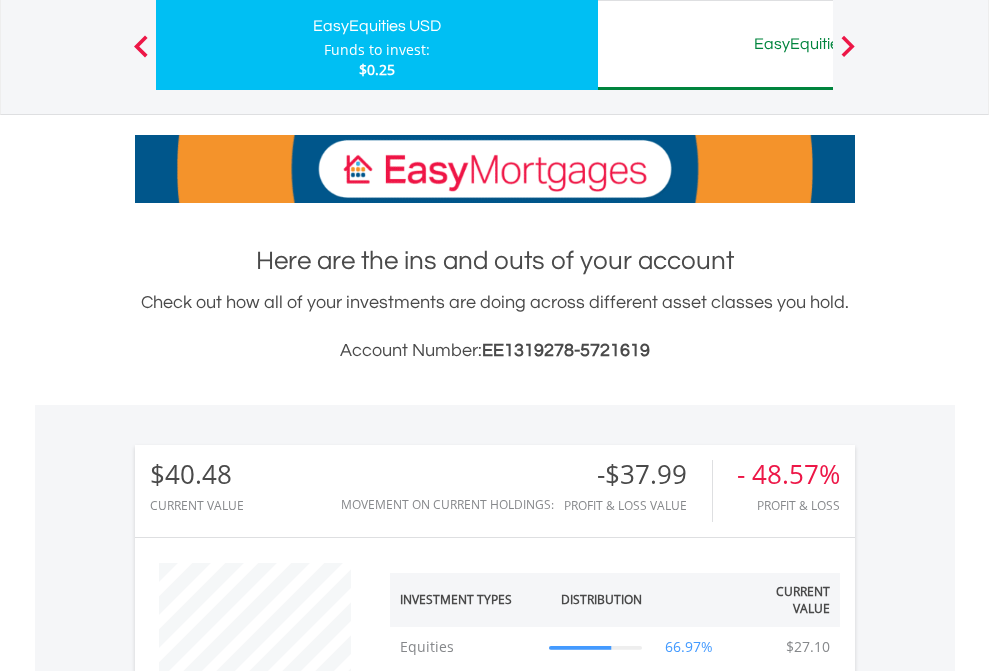 scroll, scrollTop: 999808, scrollLeft: 999687, axis: both 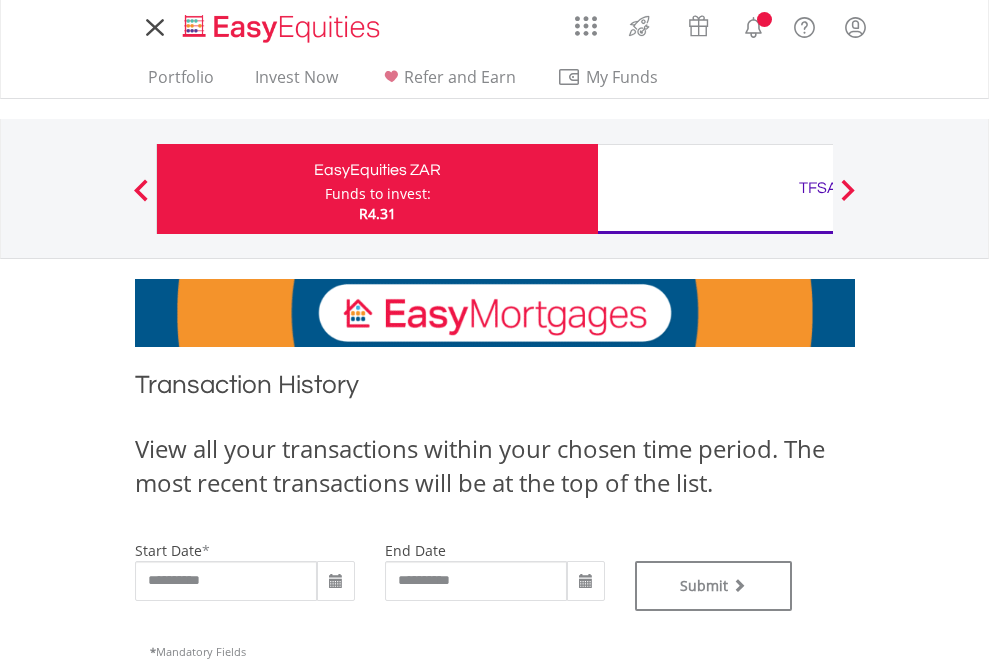 type on "**********" 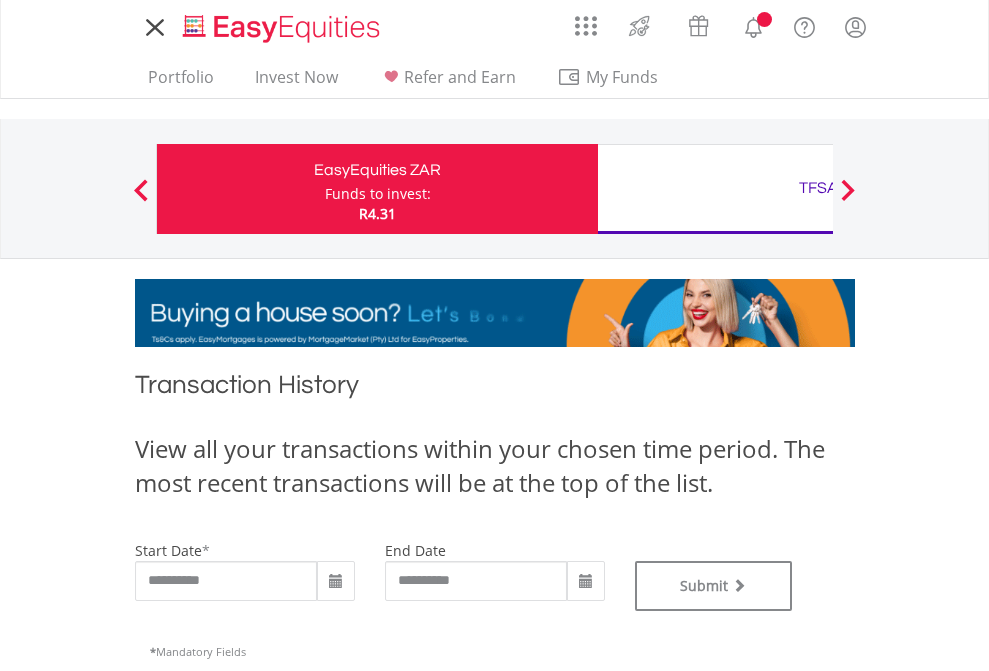type on "**********" 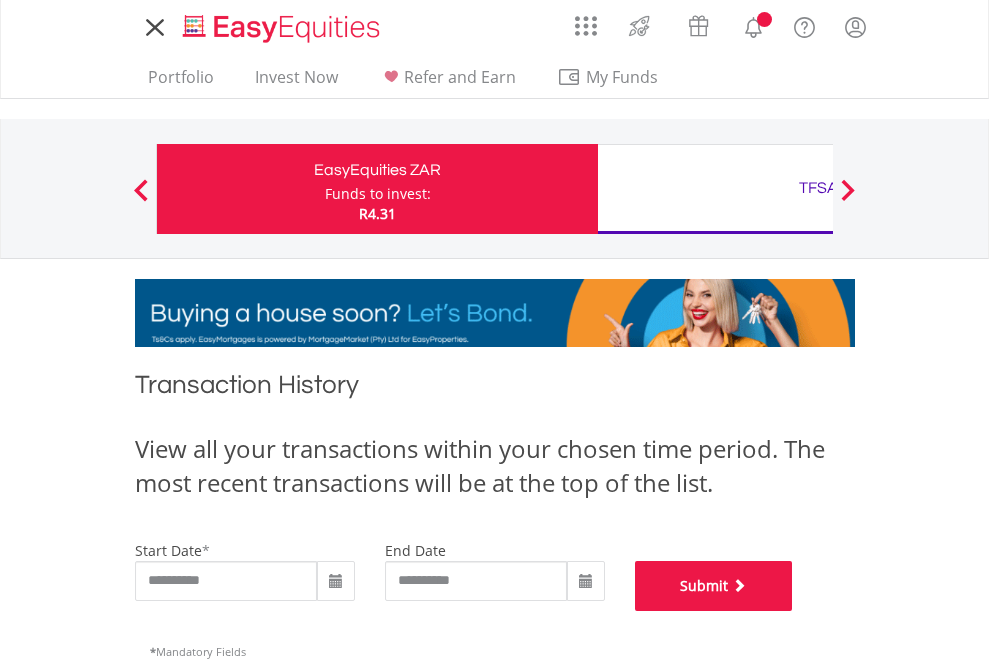 click on "Submit" at bounding box center [714, 586] 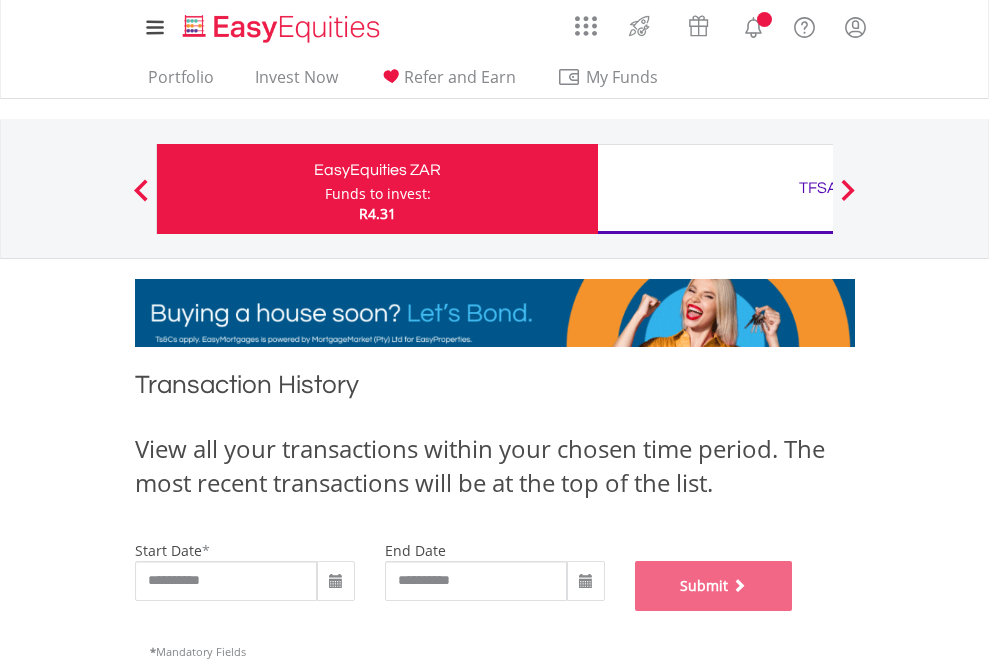 scroll, scrollTop: 811, scrollLeft: 0, axis: vertical 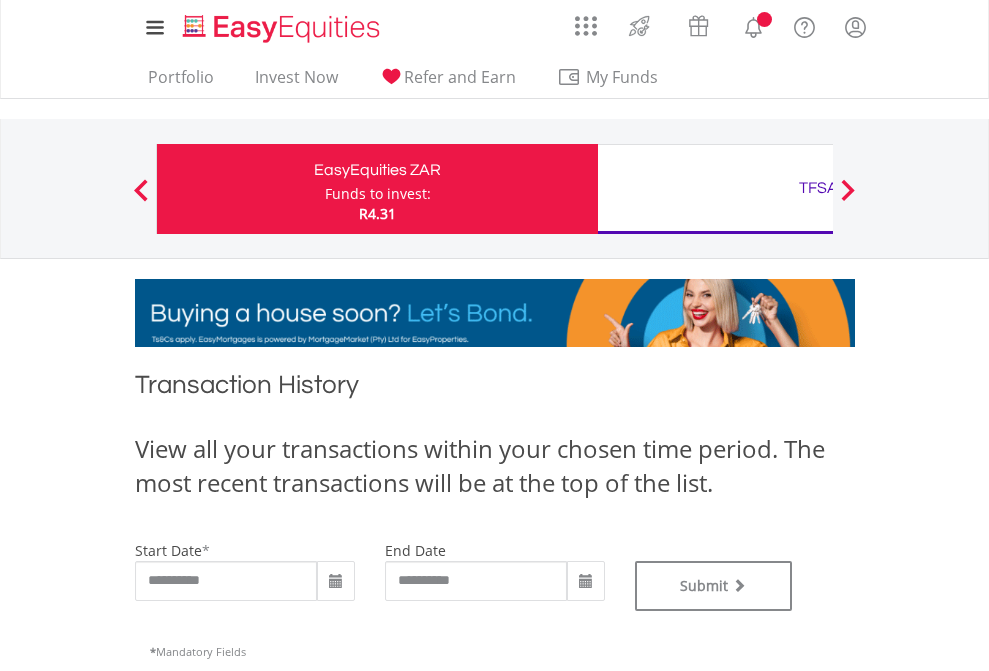 click on "TFSA" at bounding box center (818, 188) 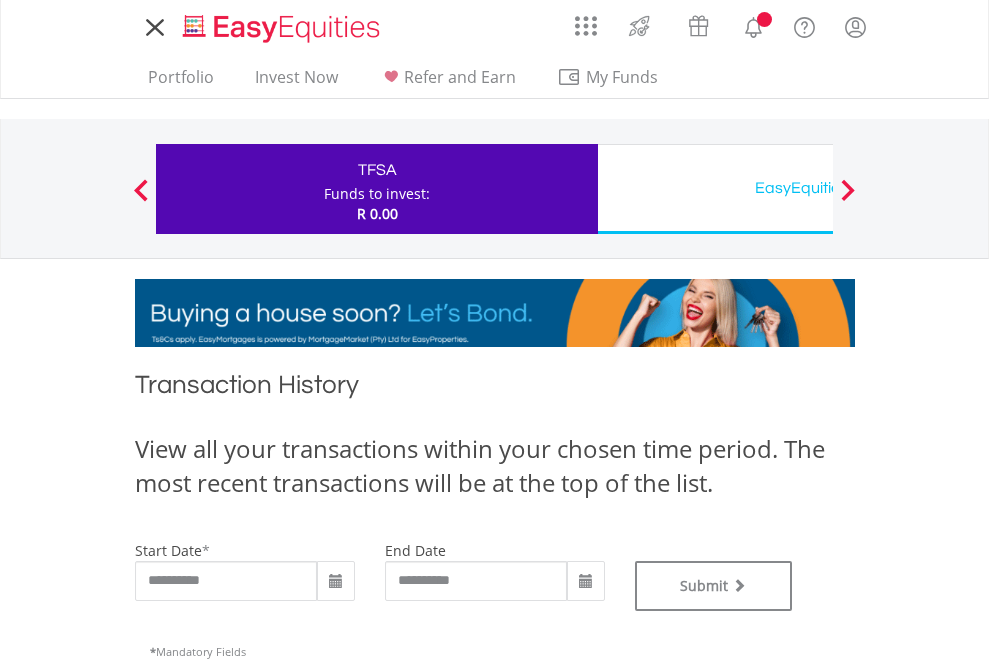 scroll, scrollTop: 0, scrollLeft: 0, axis: both 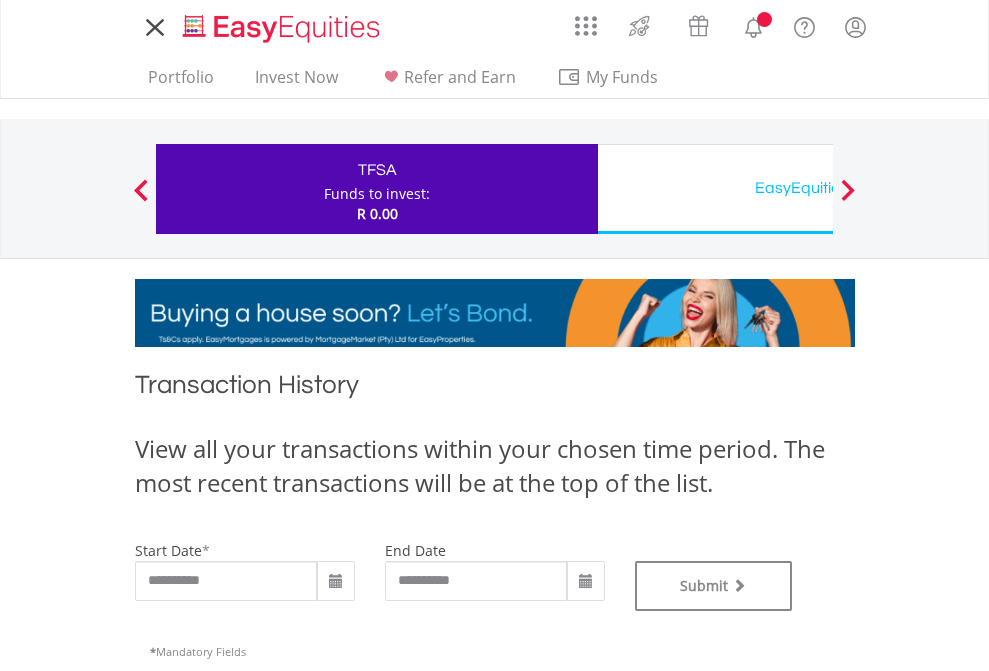 type on "**********" 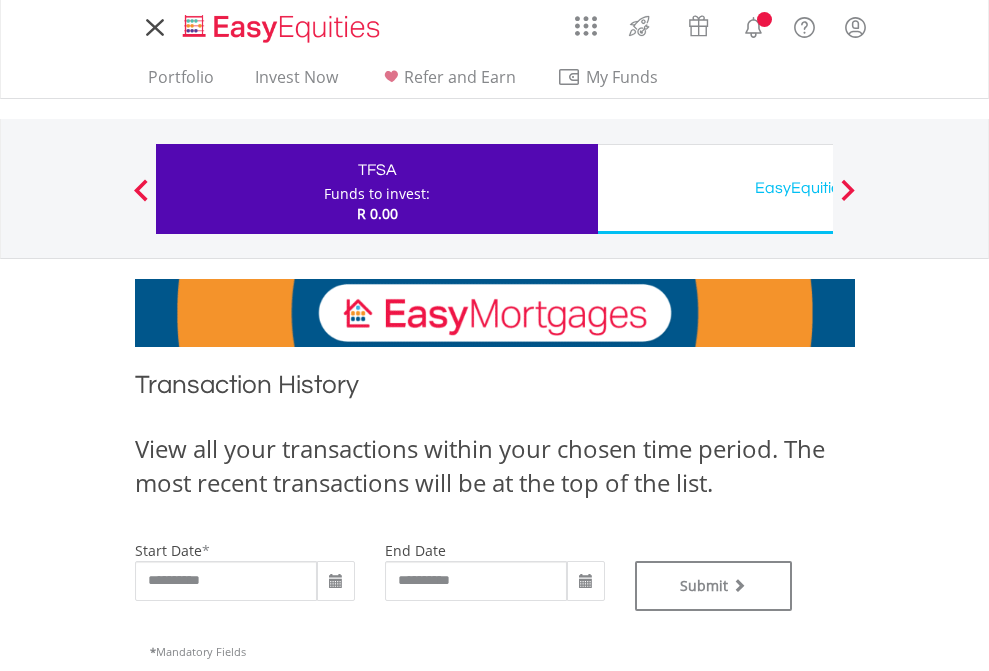 type on "**********" 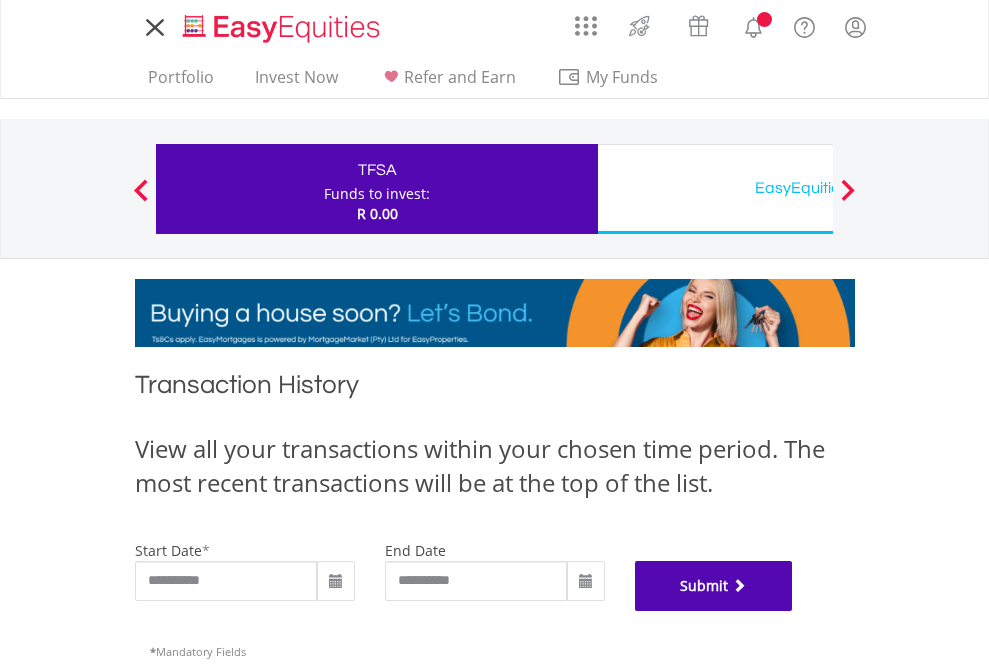 click on "Submit" at bounding box center (714, 586) 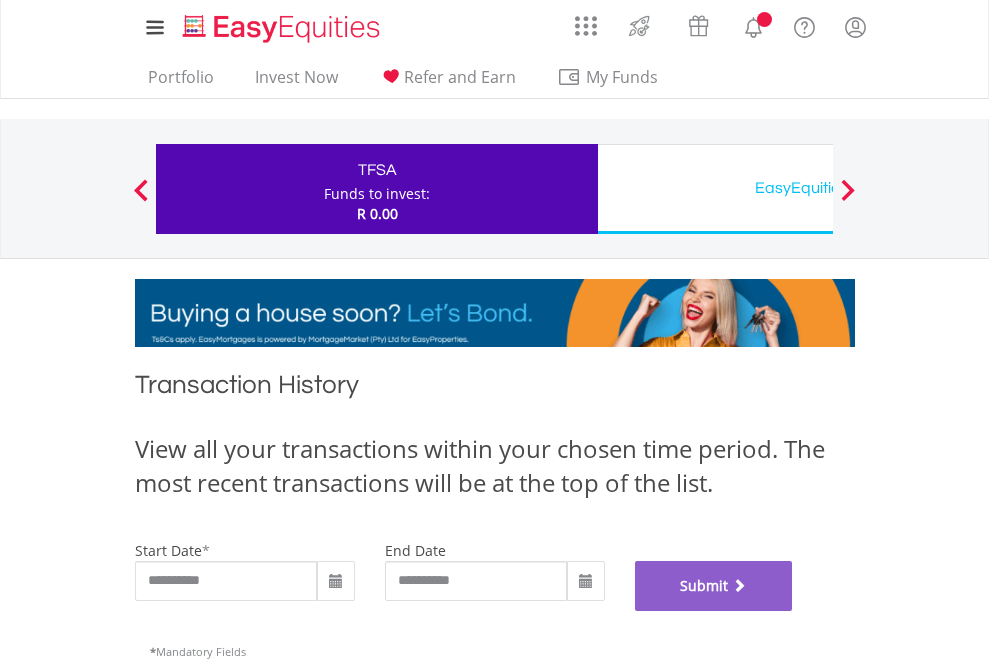 scroll, scrollTop: 811, scrollLeft: 0, axis: vertical 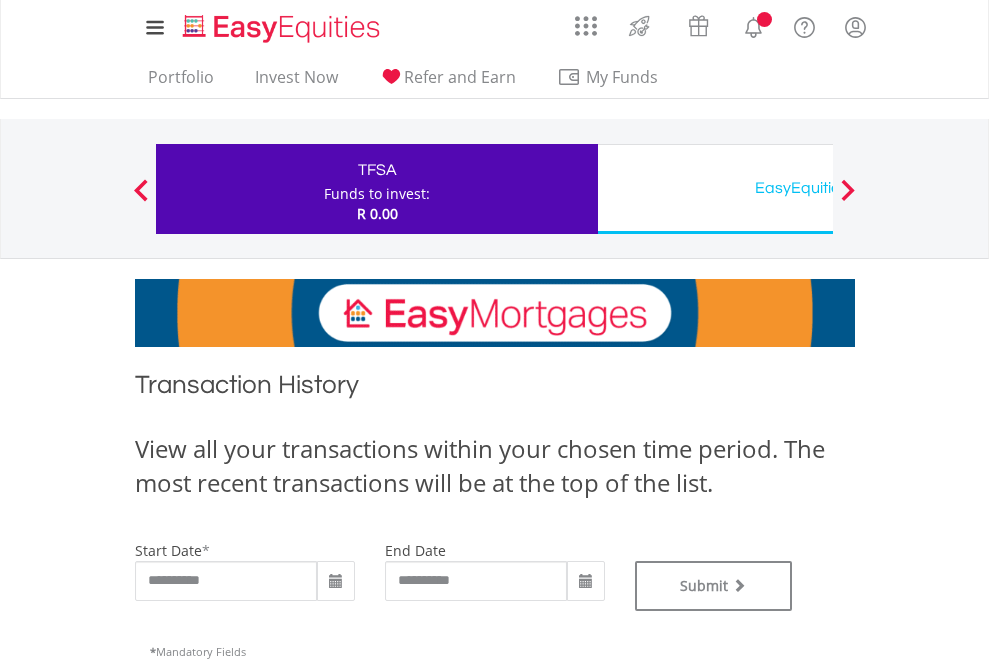click on "EasyEquities USD" at bounding box center [818, 188] 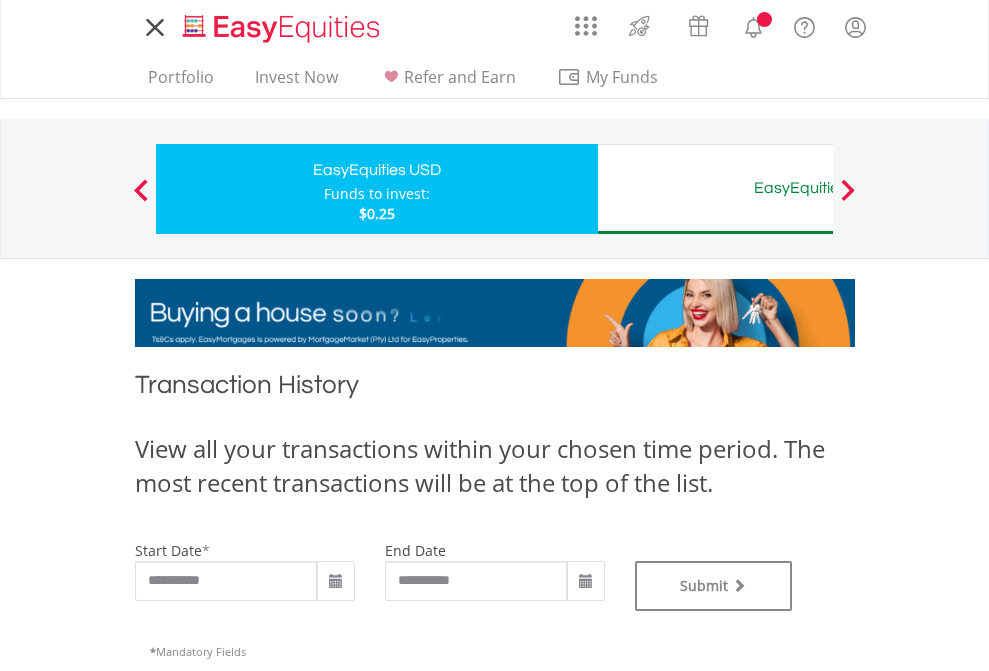 scroll, scrollTop: 0, scrollLeft: 0, axis: both 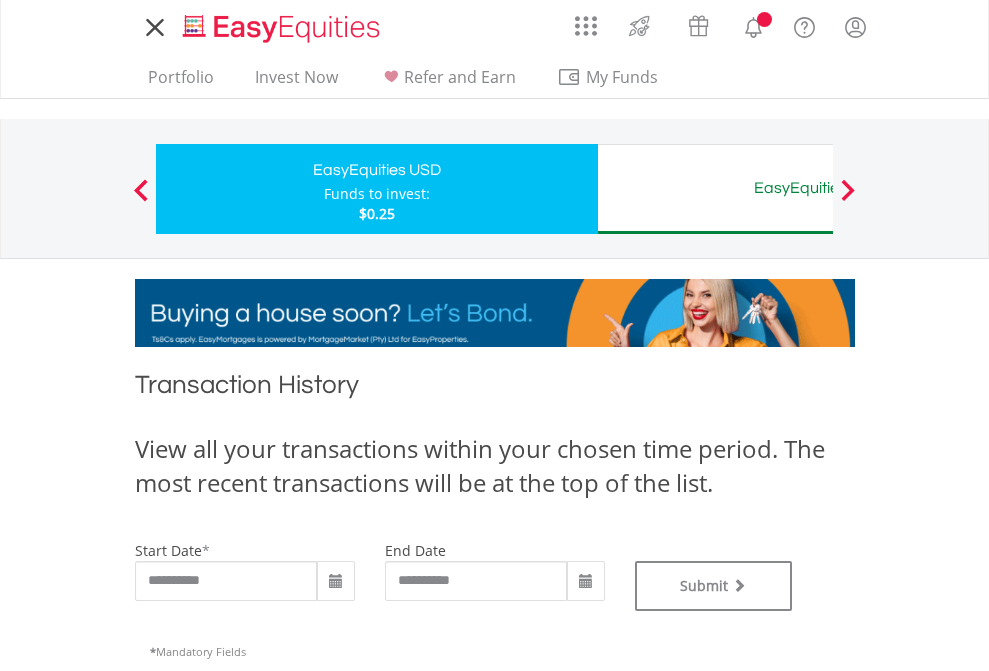 type on "**********" 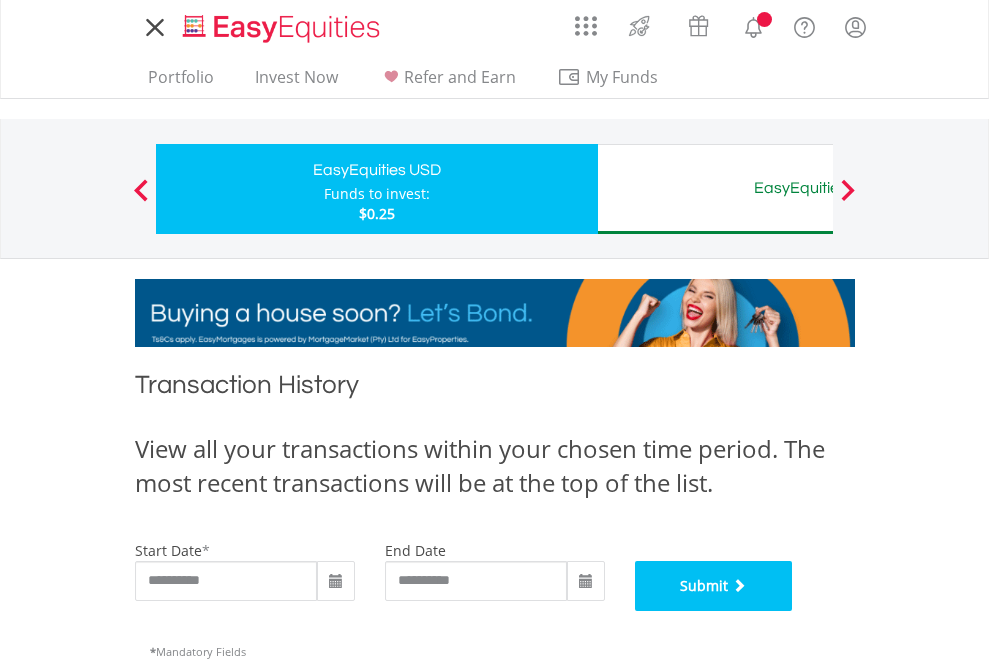 click on "Submit" at bounding box center [714, 586] 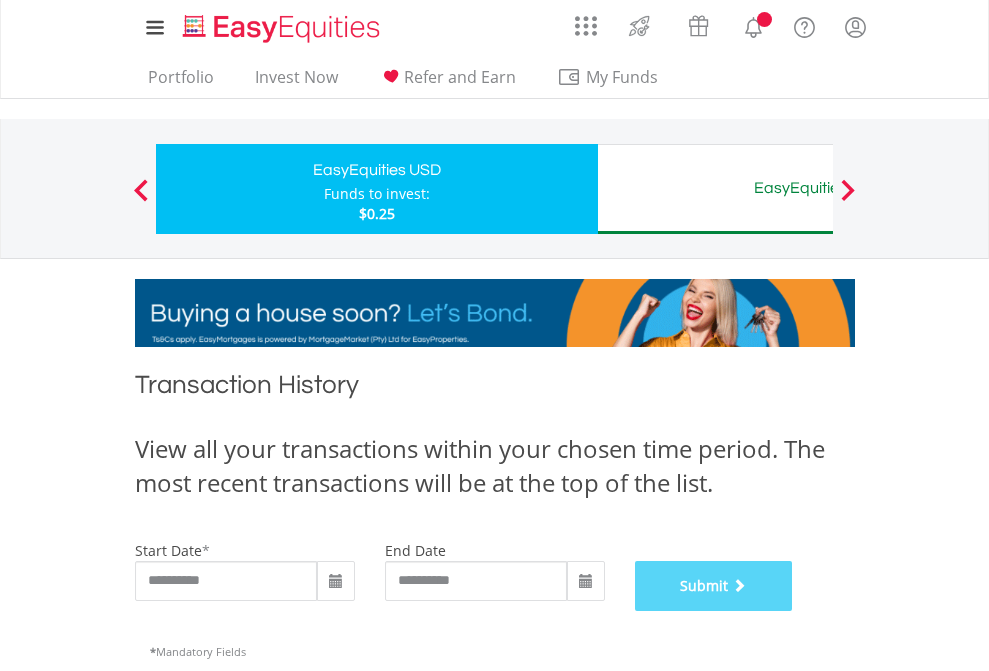 scroll, scrollTop: 811, scrollLeft: 0, axis: vertical 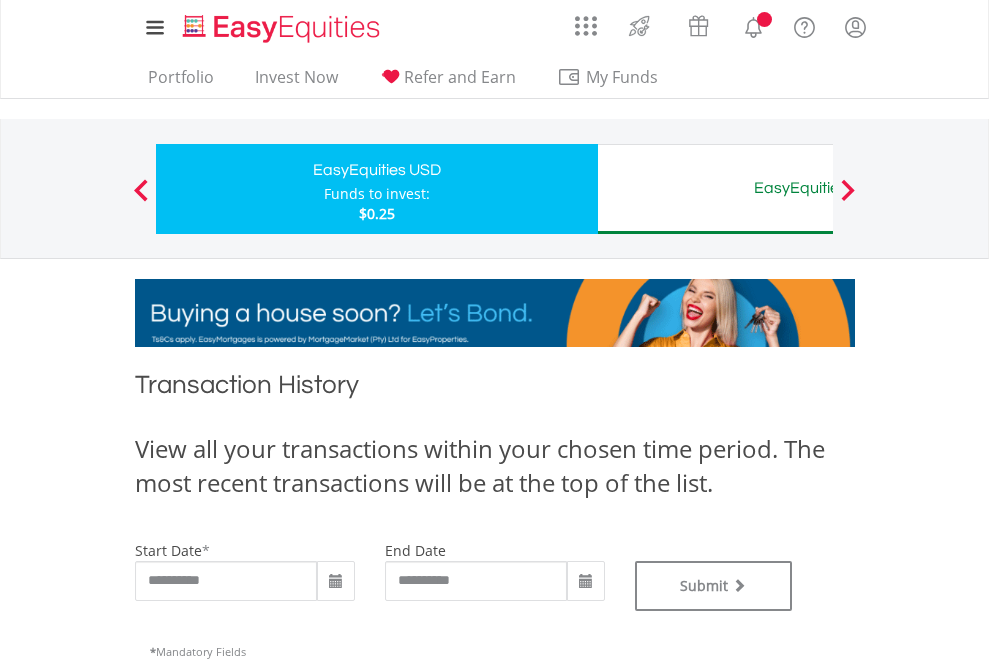 click on "EasyEquities AUD" at bounding box center [818, 188] 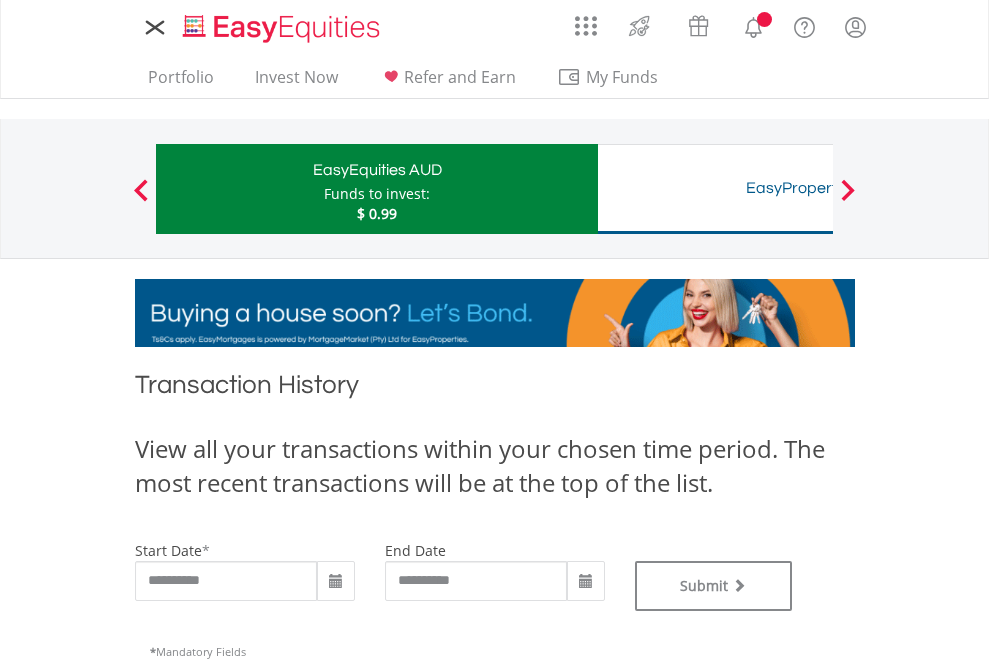type on "**********" 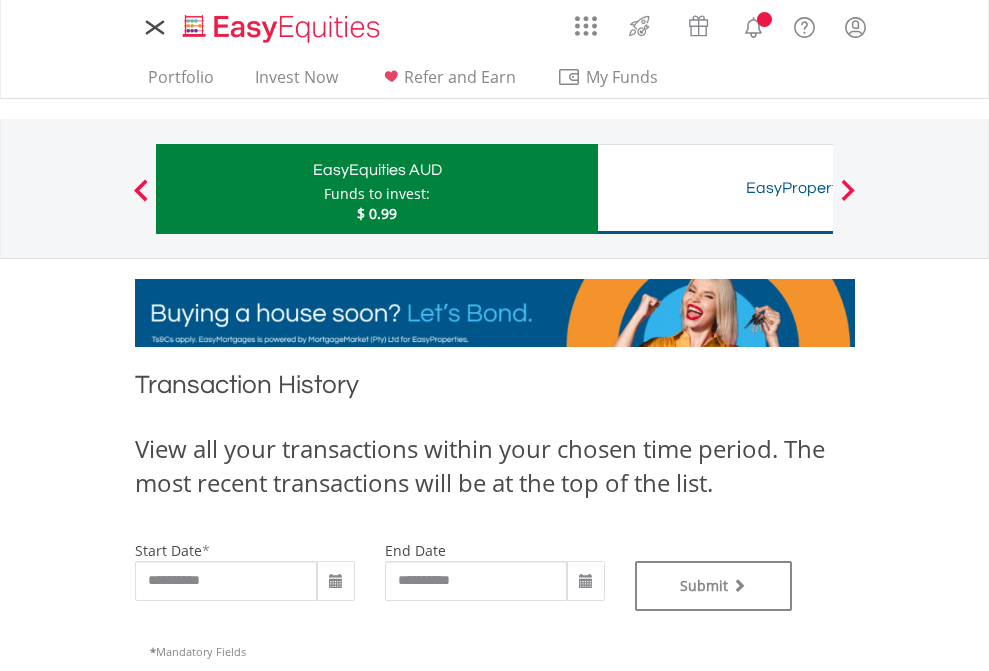 scroll, scrollTop: 0, scrollLeft: 0, axis: both 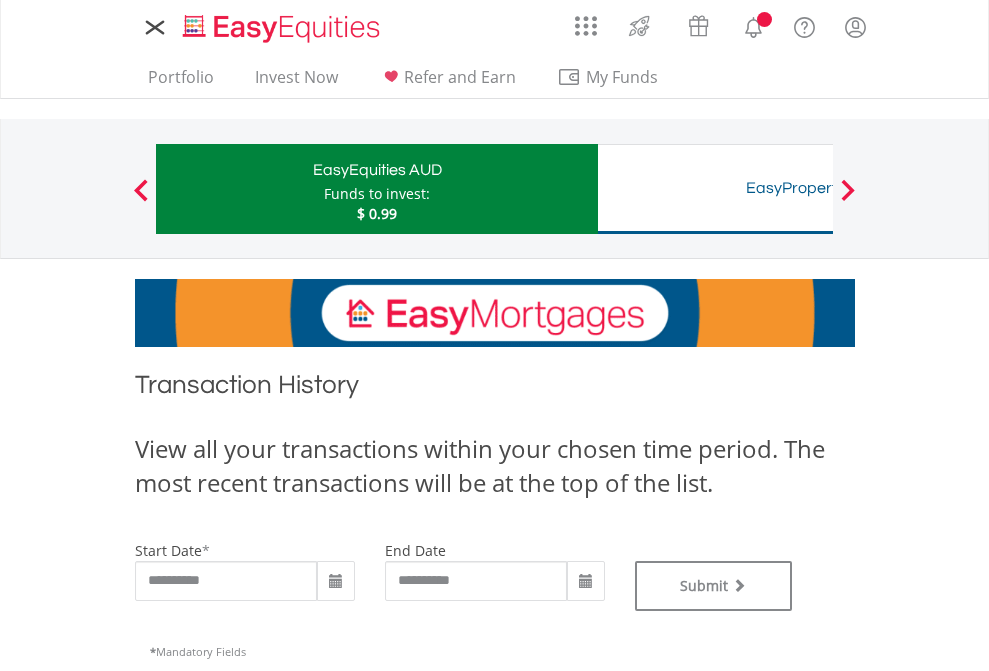 type on "**********" 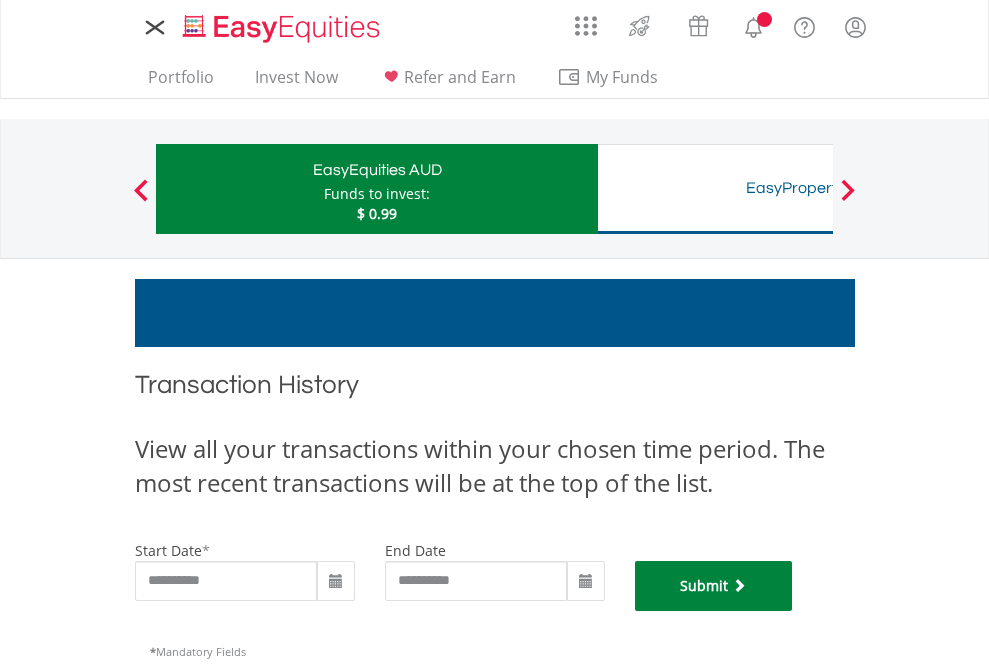 click on "Submit" at bounding box center [714, 586] 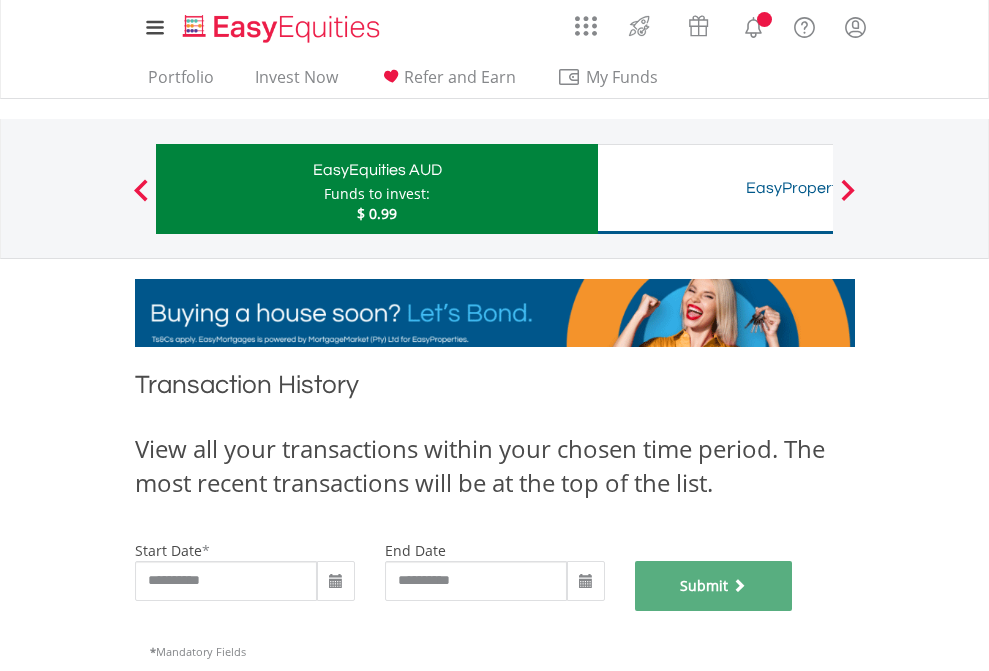 scroll, scrollTop: 811, scrollLeft: 0, axis: vertical 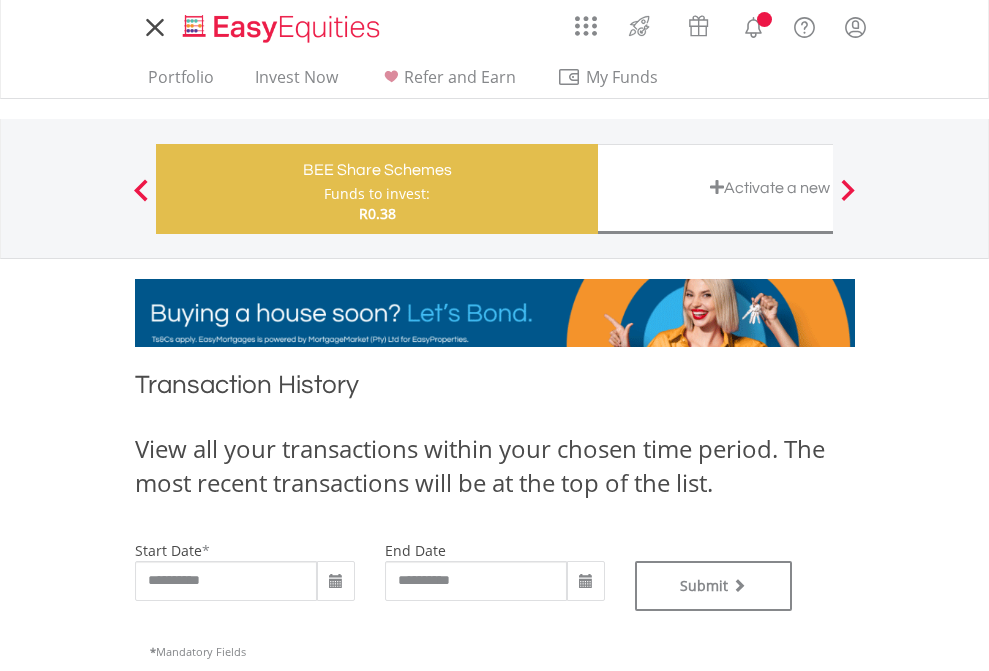 type on "**********" 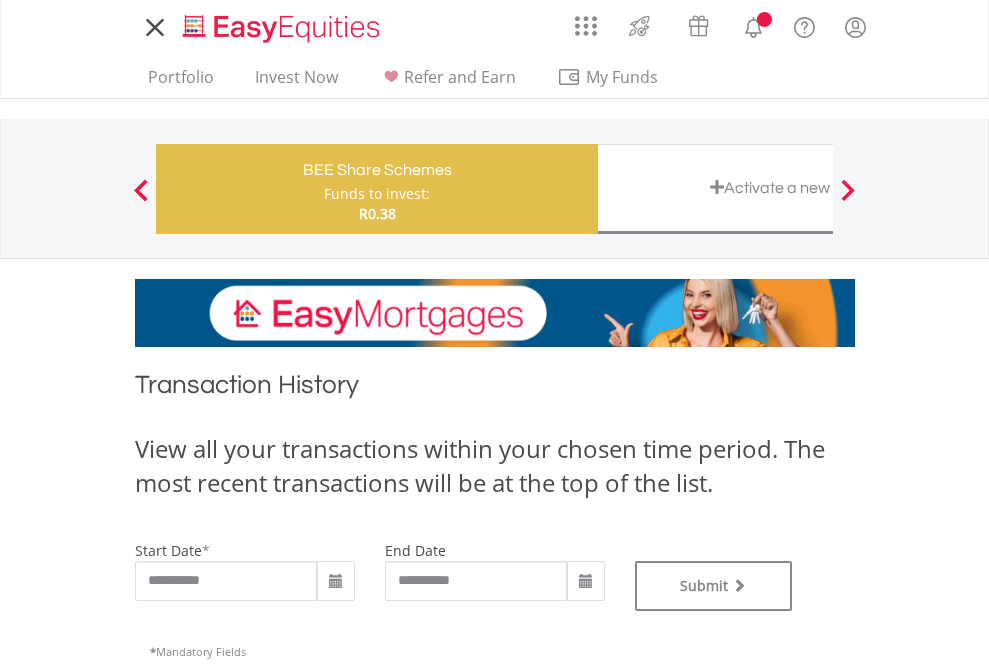 type on "**********" 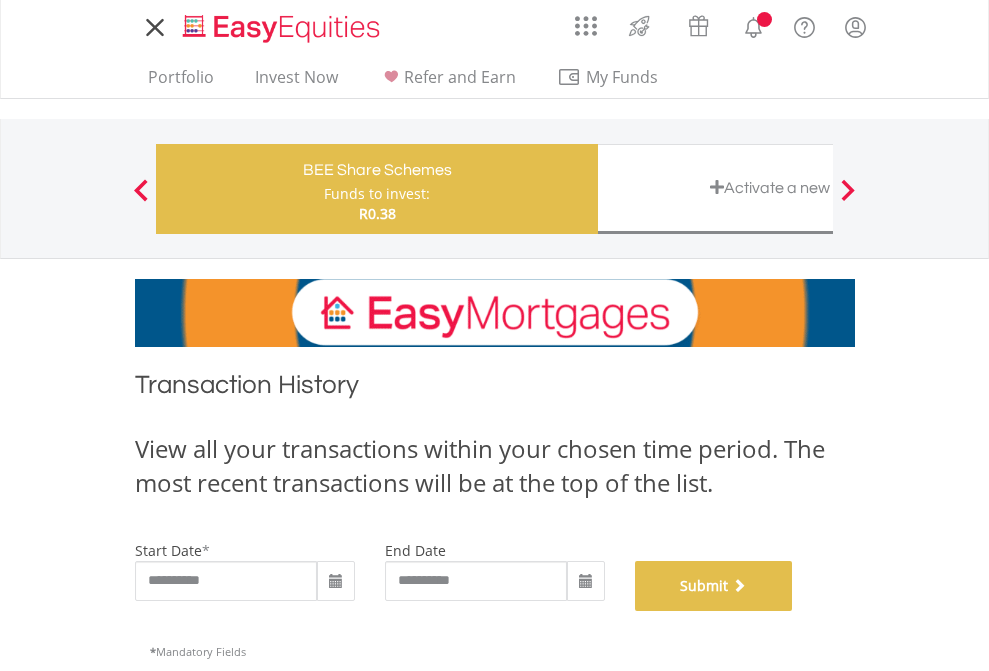 click on "Submit" at bounding box center [714, 586] 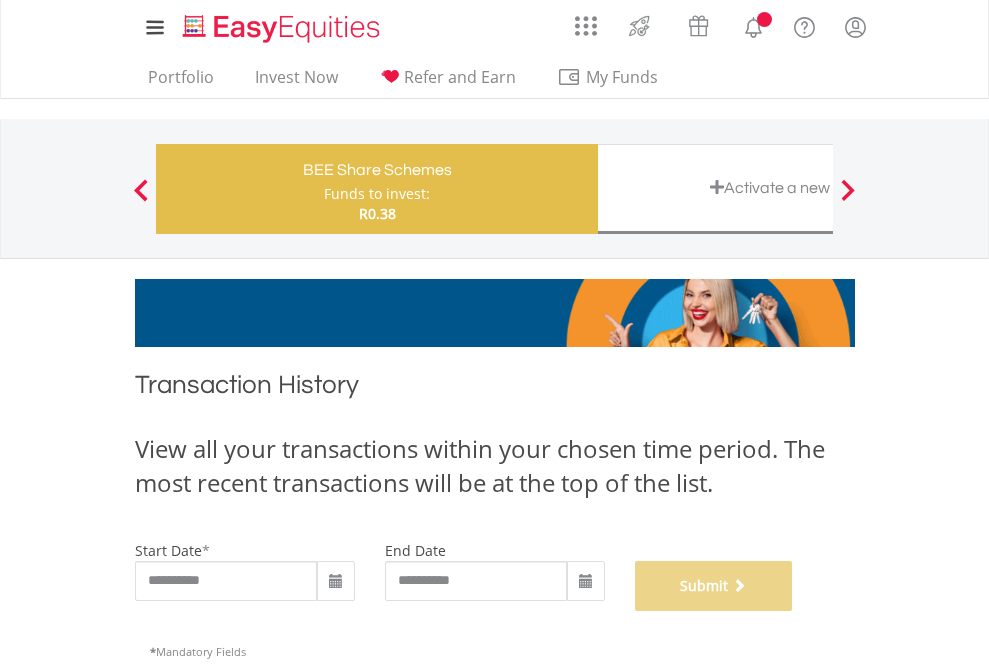 scroll, scrollTop: 811, scrollLeft: 0, axis: vertical 